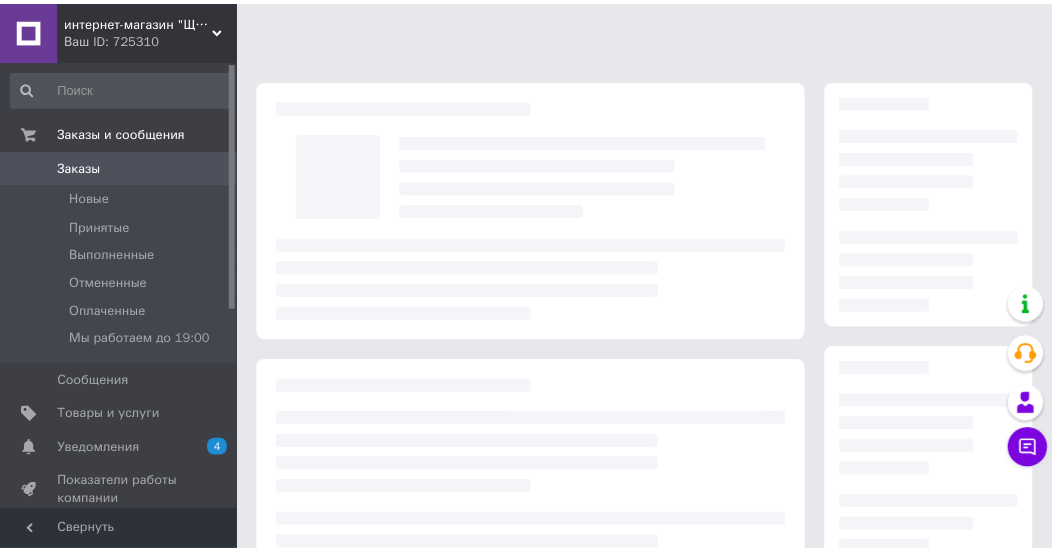 scroll, scrollTop: 0, scrollLeft: 0, axis: both 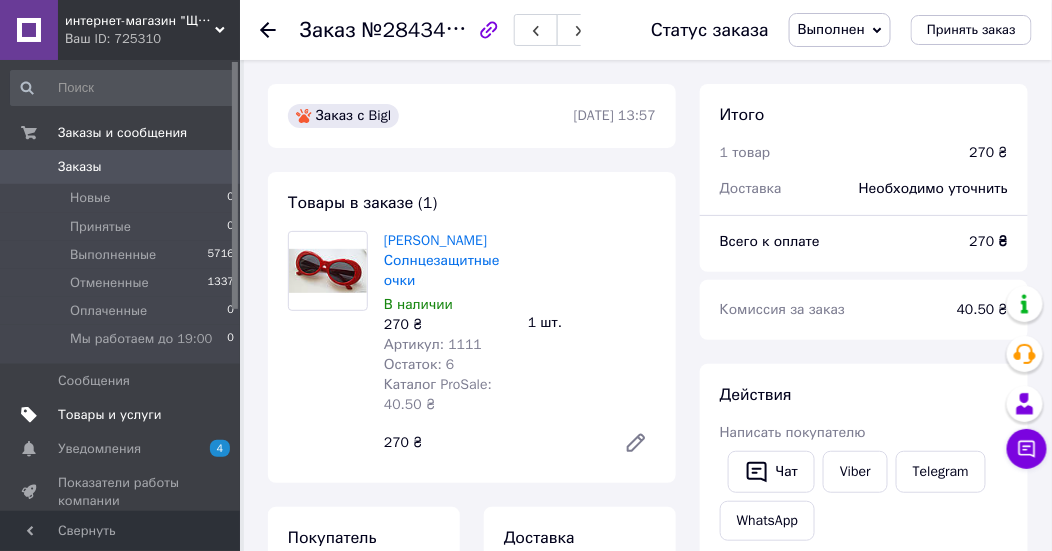 click on "Товары и услуги" at bounding box center (110, 415) 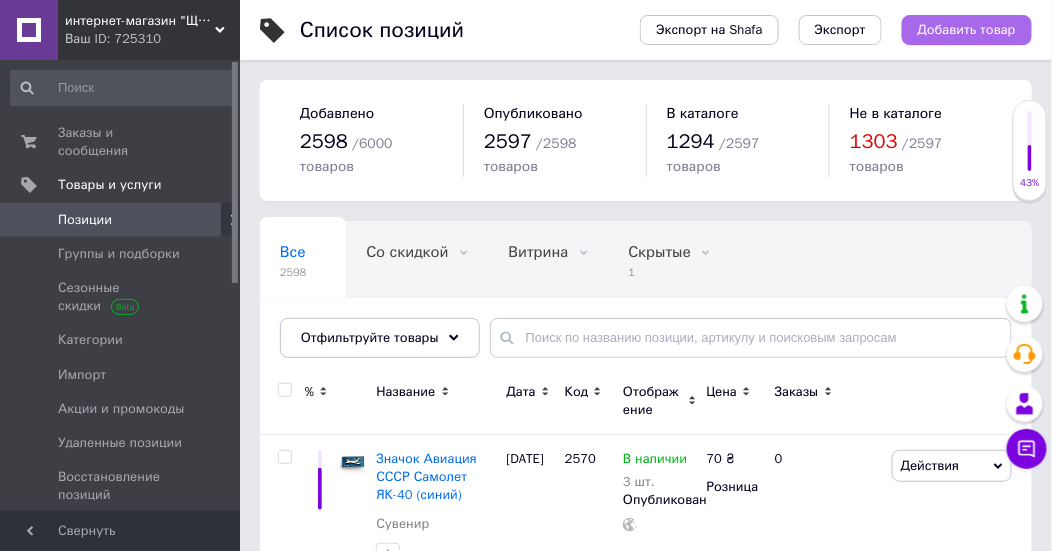 click on "Добавить товар" at bounding box center [967, 30] 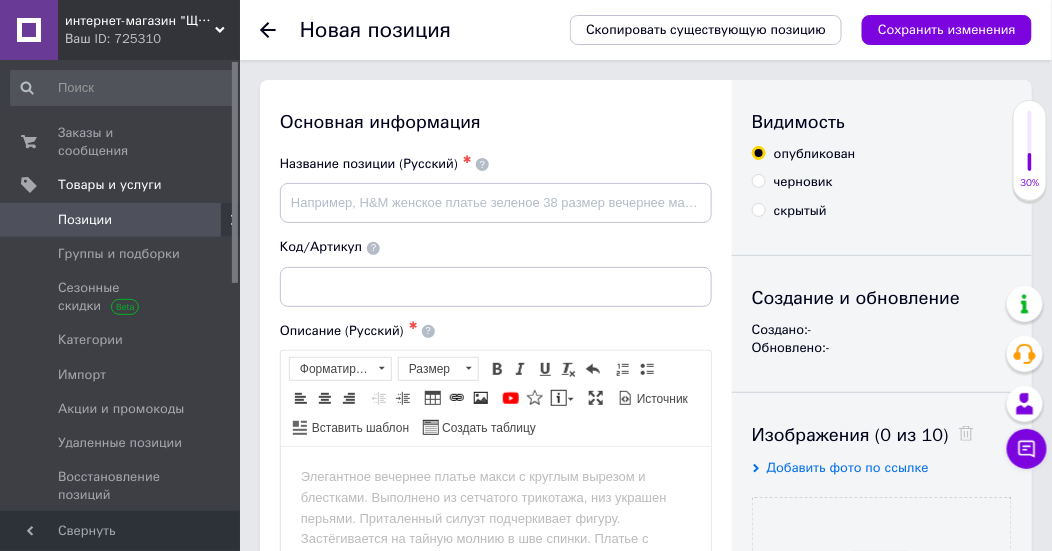 scroll, scrollTop: 0, scrollLeft: 0, axis: both 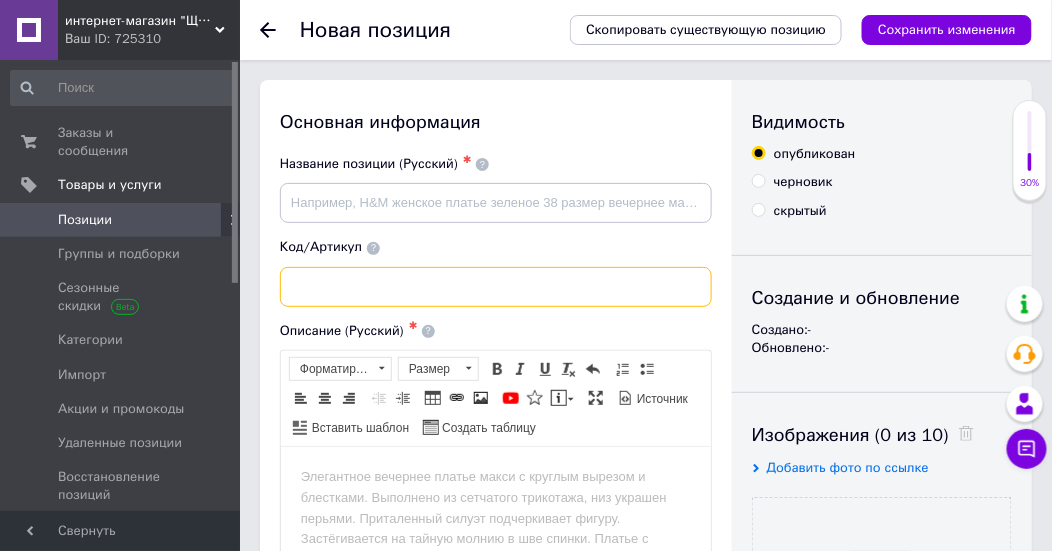 click at bounding box center (496, 287) 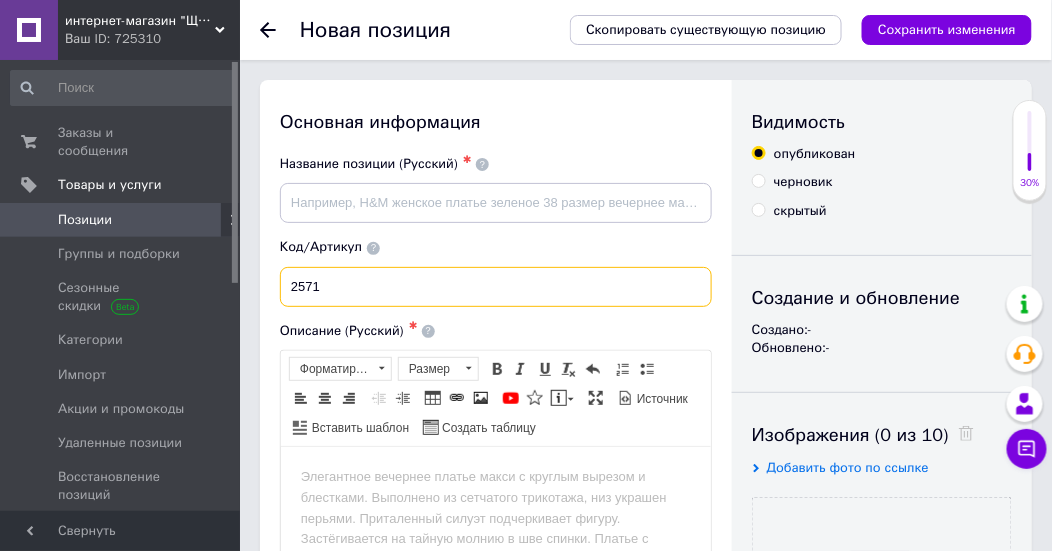 type on "2571" 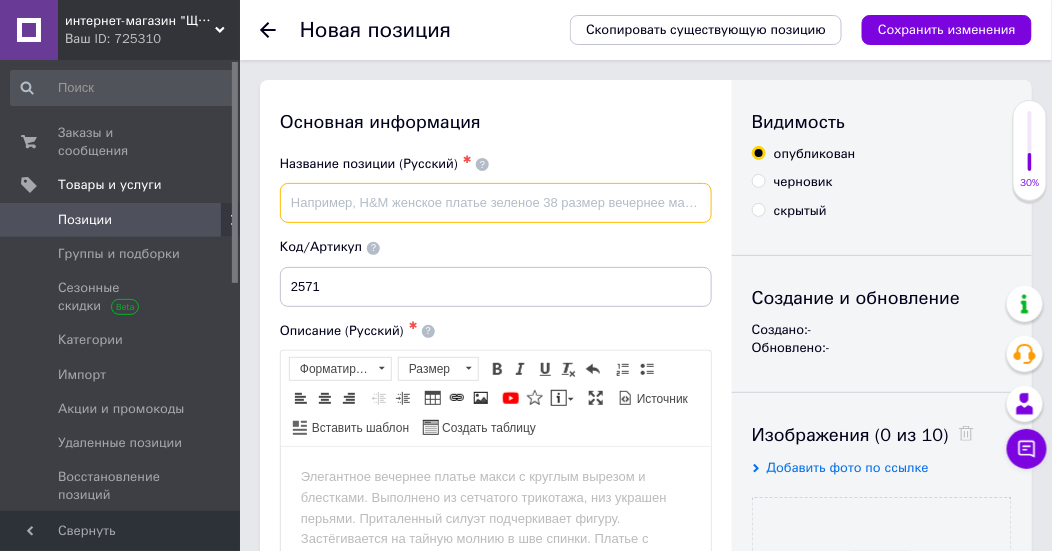 paste on "Однофазный ЖК-счетчик электроэнергии" 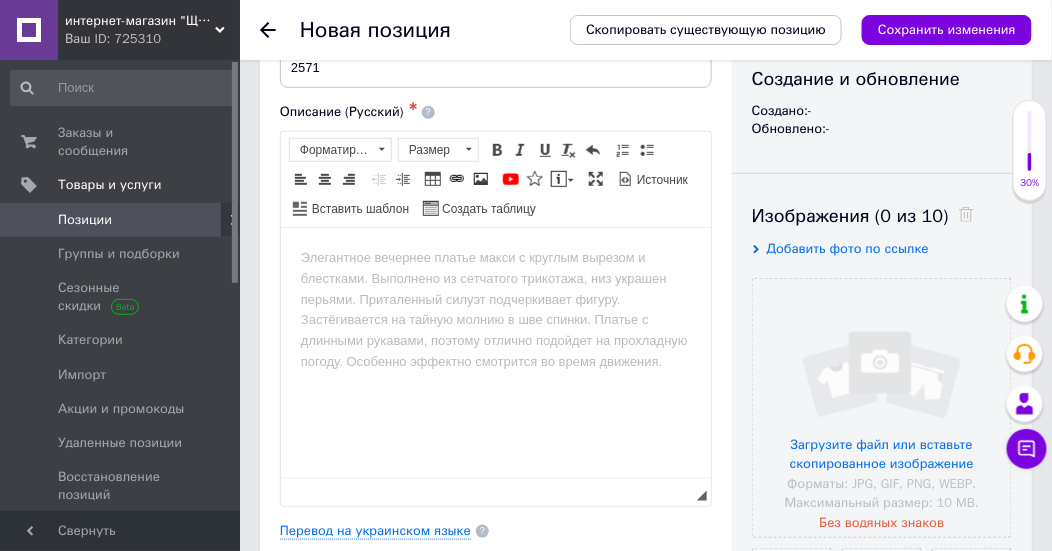 scroll, scrollTop: 400, scrollLeft: 0, axis: vertical 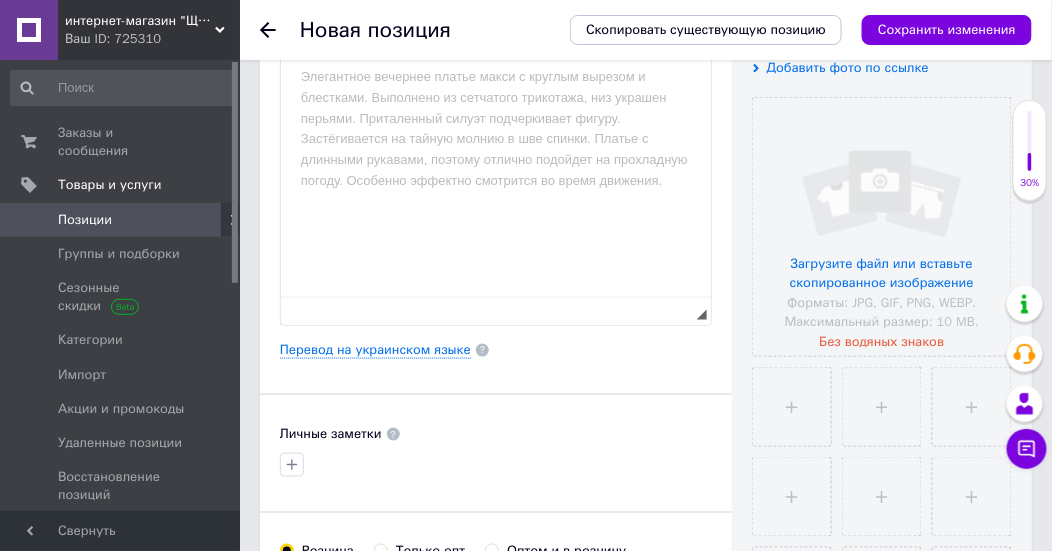 type on "Однофазный ЖК-счетчик электроэнергии" 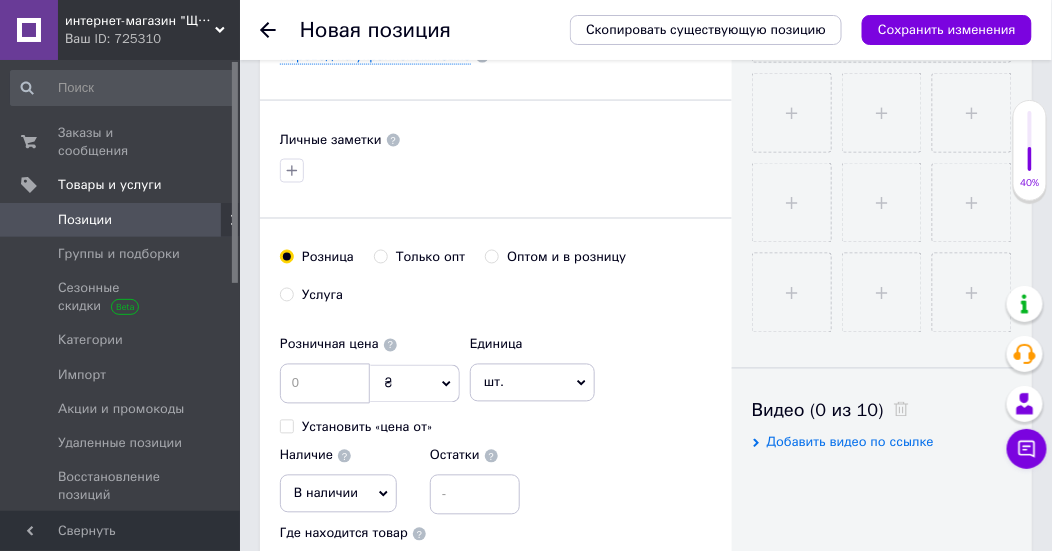 scroll, scrollTop: 800, scrollLeft: 0, axis: vertical 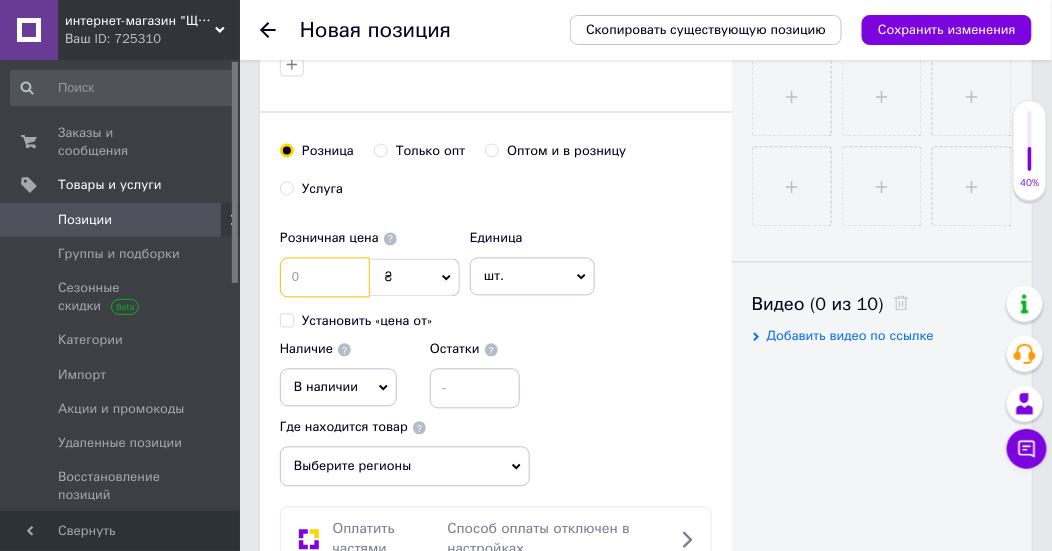 click at bounding box center (325, 278) 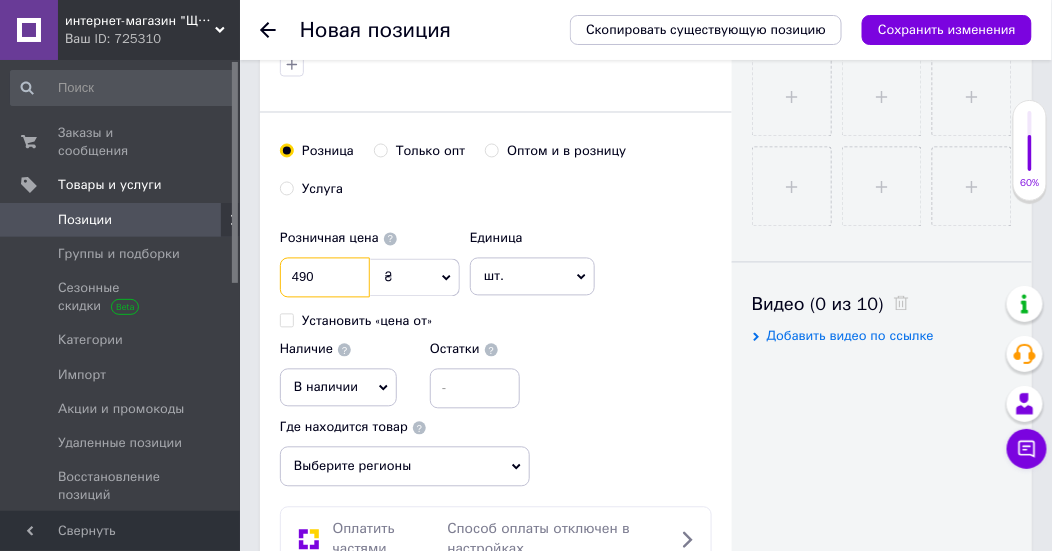 type on "490" 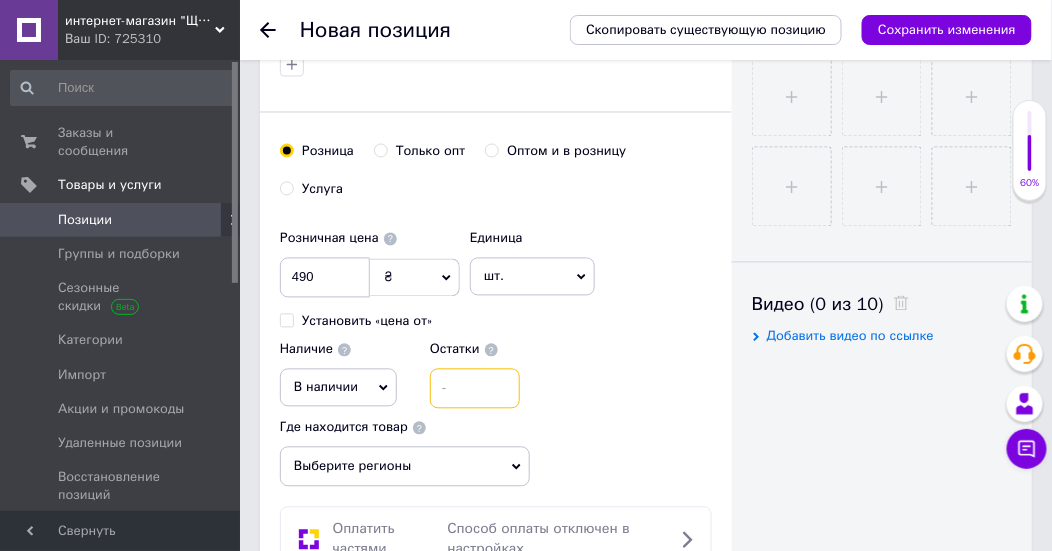 click at bounding box center (475, 389) 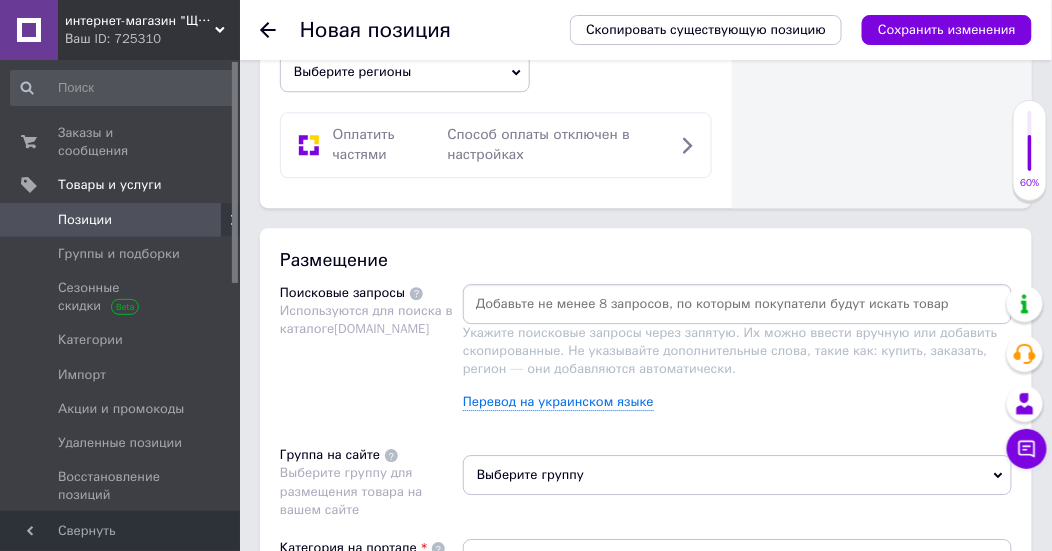 scroll, scrollTop: 1300, scrollLeft: 0, axis: vertical 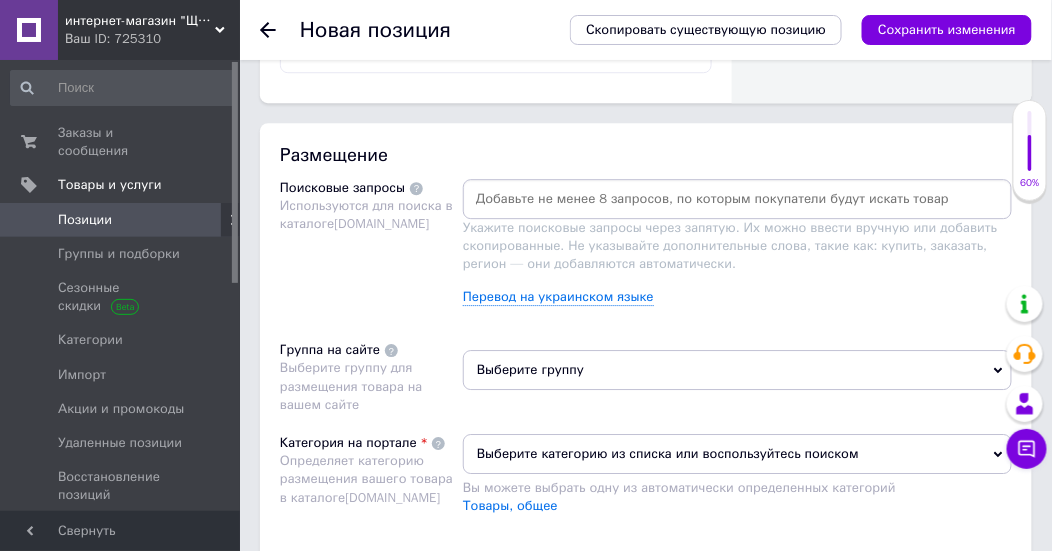 type on "1" 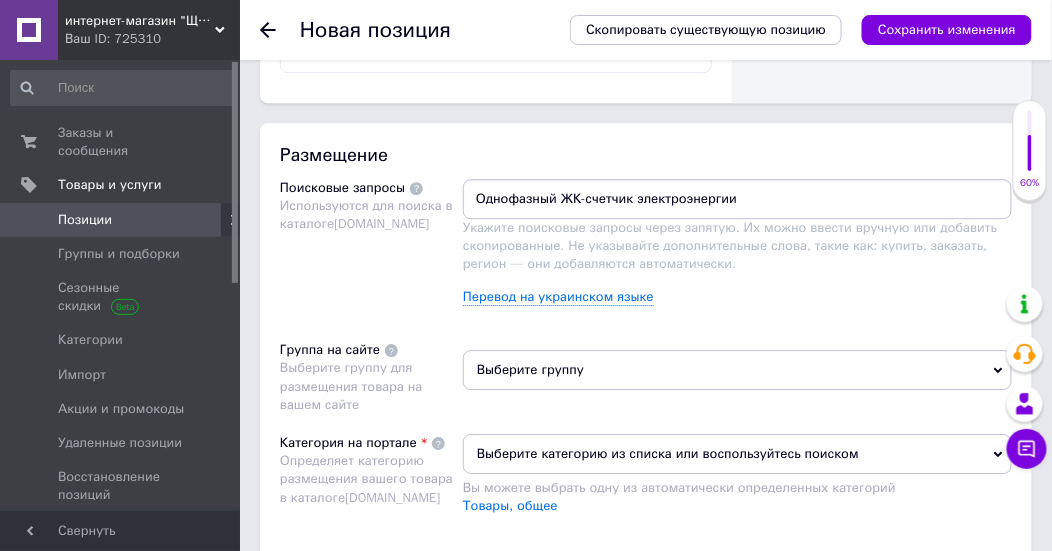 type 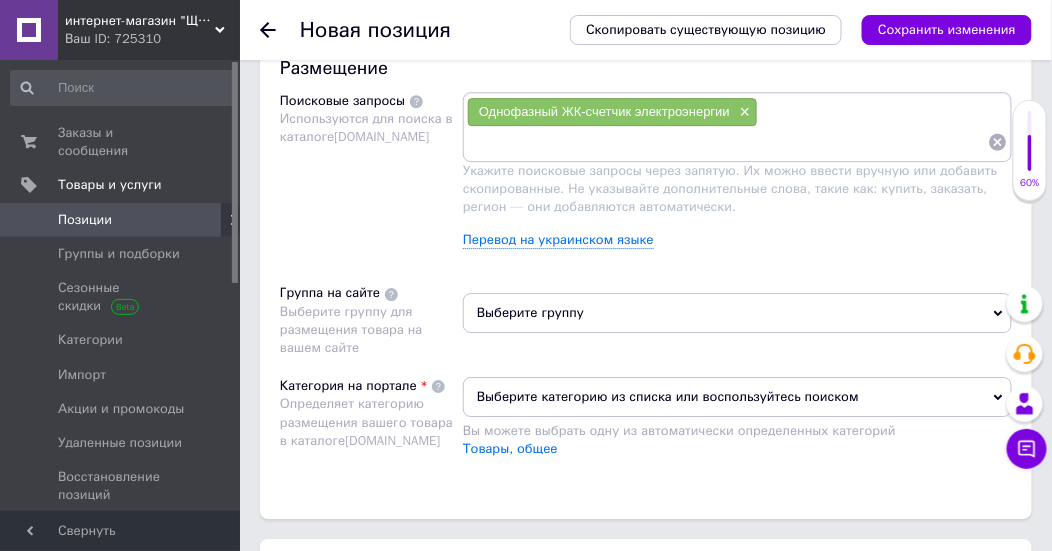 scroll, scrollTop: 1500, scrollLeft: 0, axis: vertical 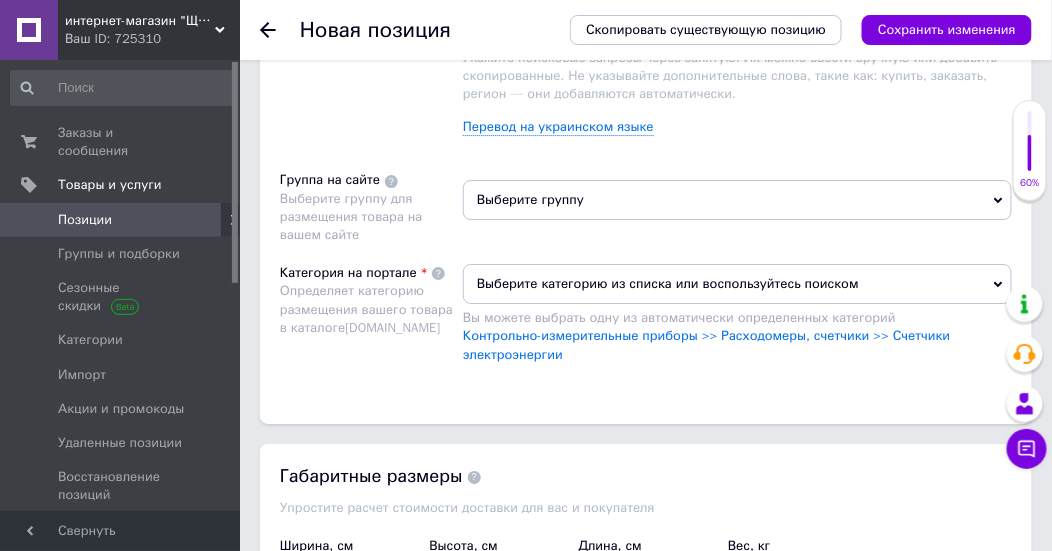 click on "Выберите группу" at bounding box center [737, 200] 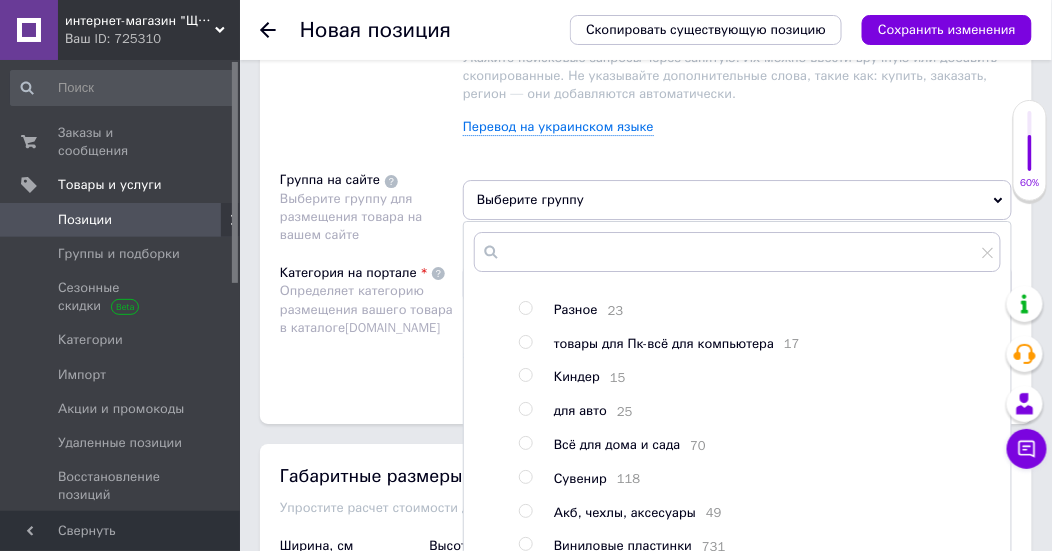 scroll, scrollTop: 200, scrollLeft: 0, axis: vertical 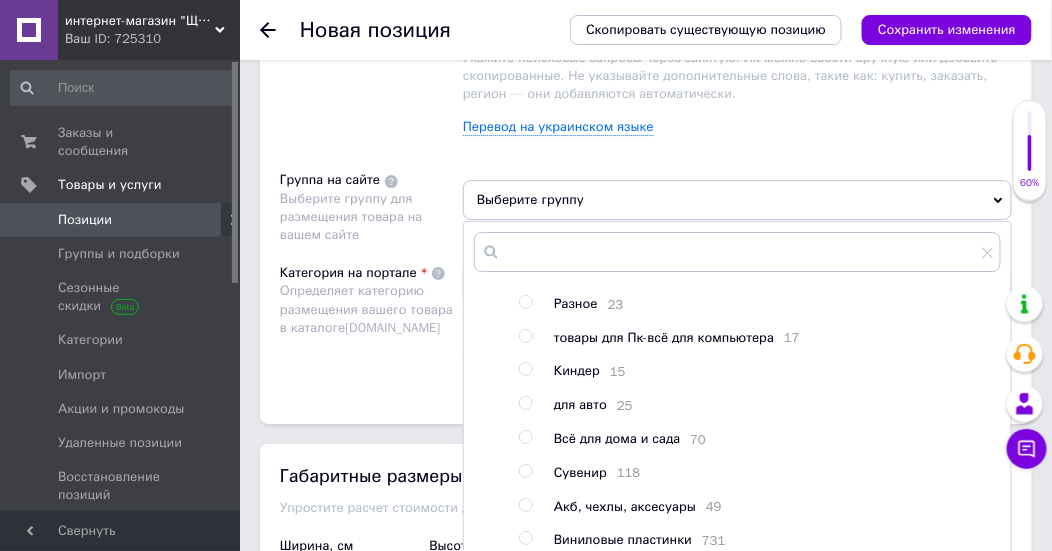 click at bounding box center [525, 437] 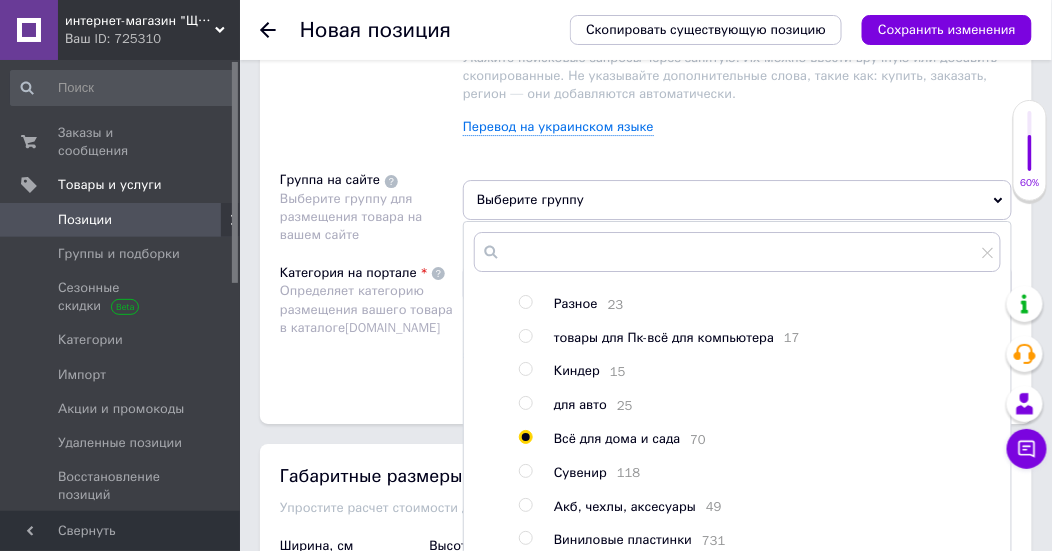 radio on "true" 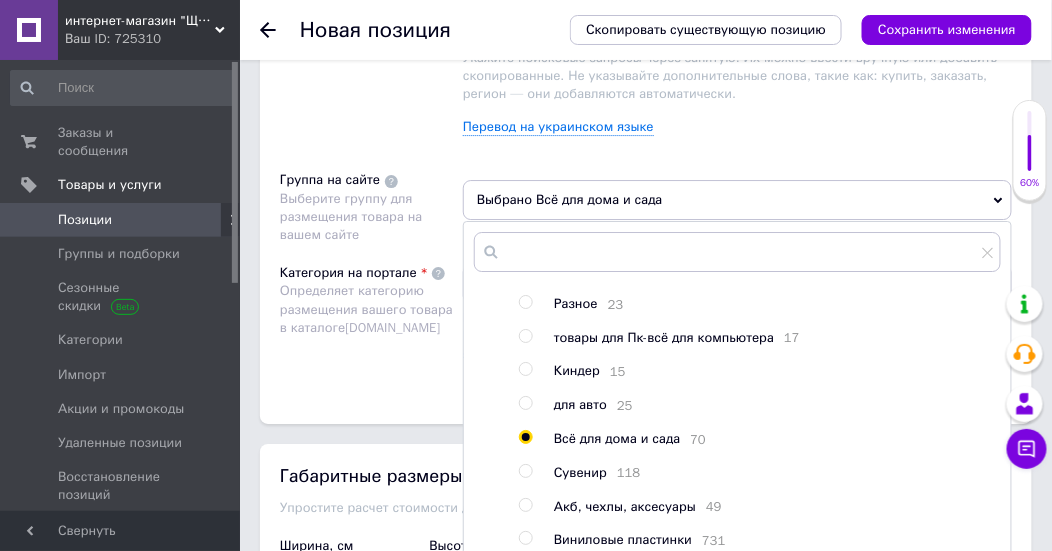 scroll, scrollTop: 1700, scrollLeft: 0, axis: vertical 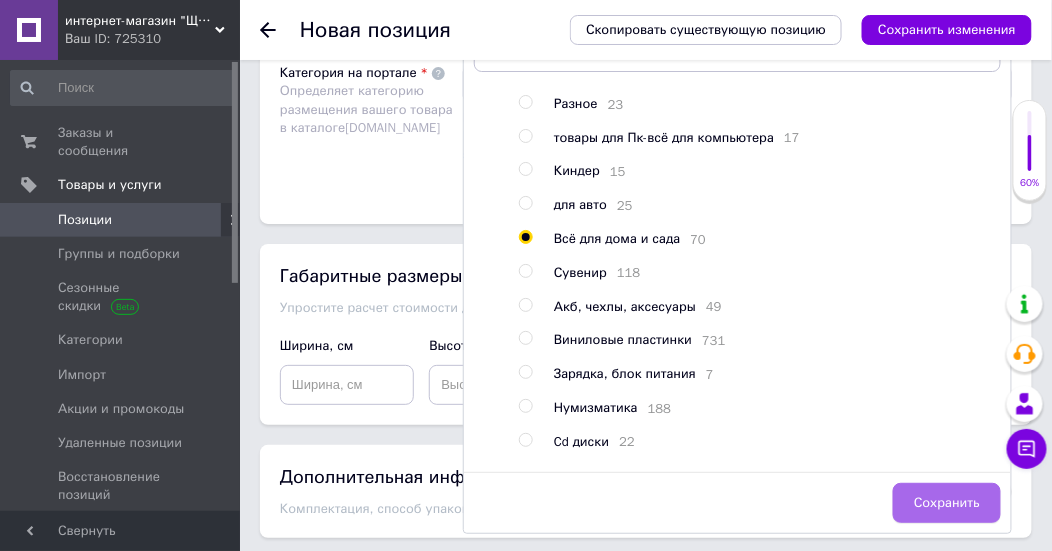 click on "Сохранить" at bounding box center (947, 503) 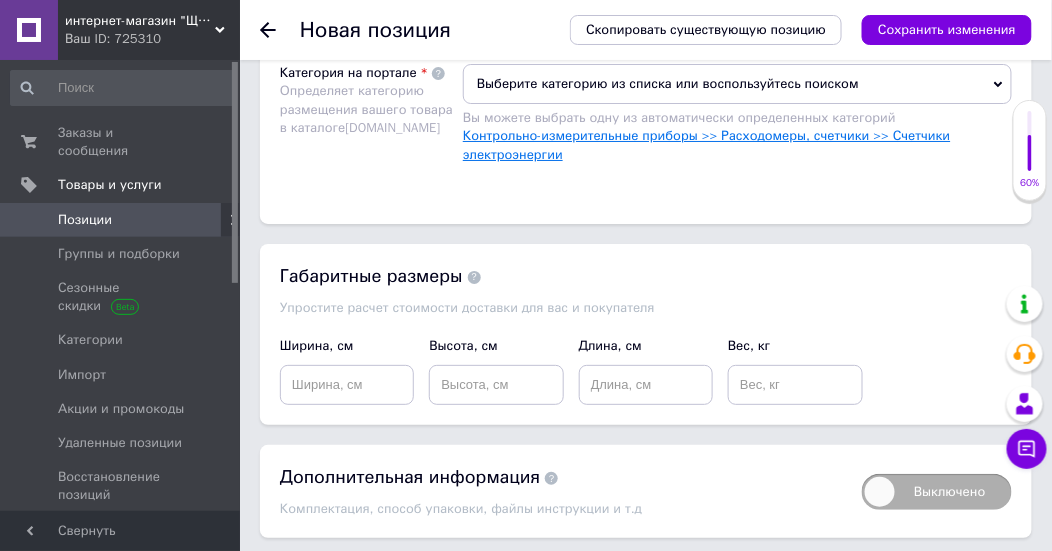 click on "Контрольно-измерительные приборы >> Расходомеры, счетчики >> Счетчики электроэнергии" at bounding box center [707, 144] 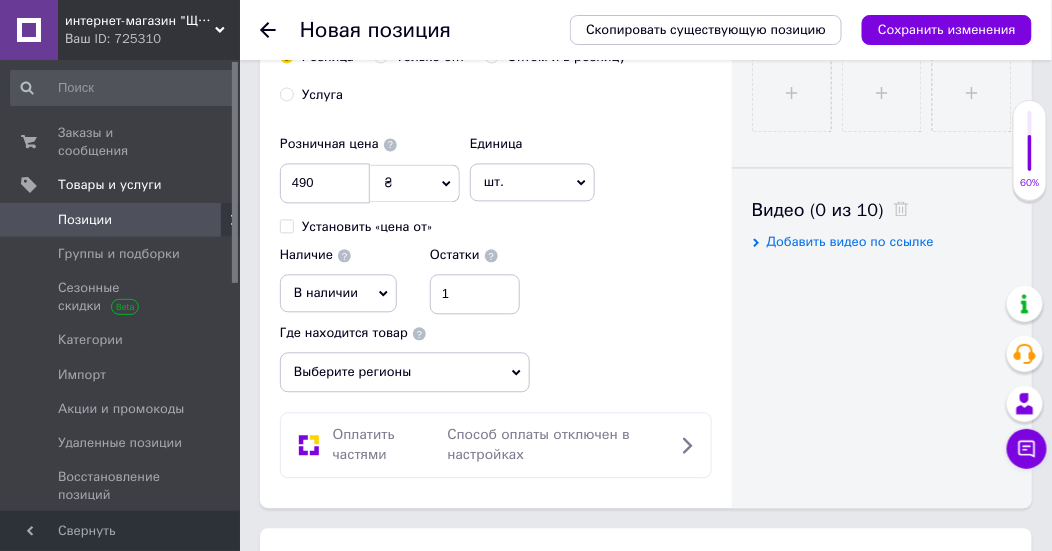 scroll, scrollTop: 800, scrollLeft: 0, axis: vertical 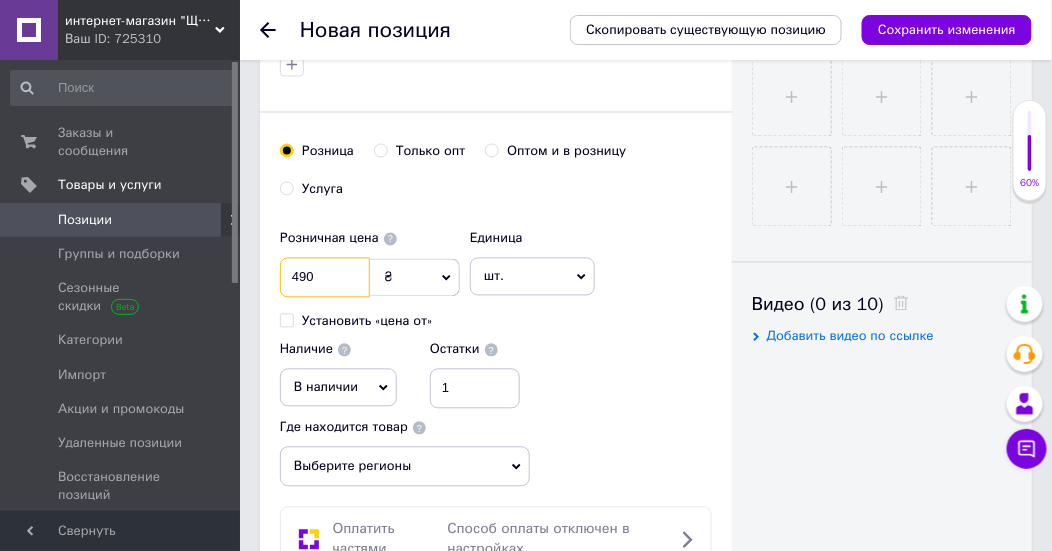 click on "490" at bounding box center [325, 278] 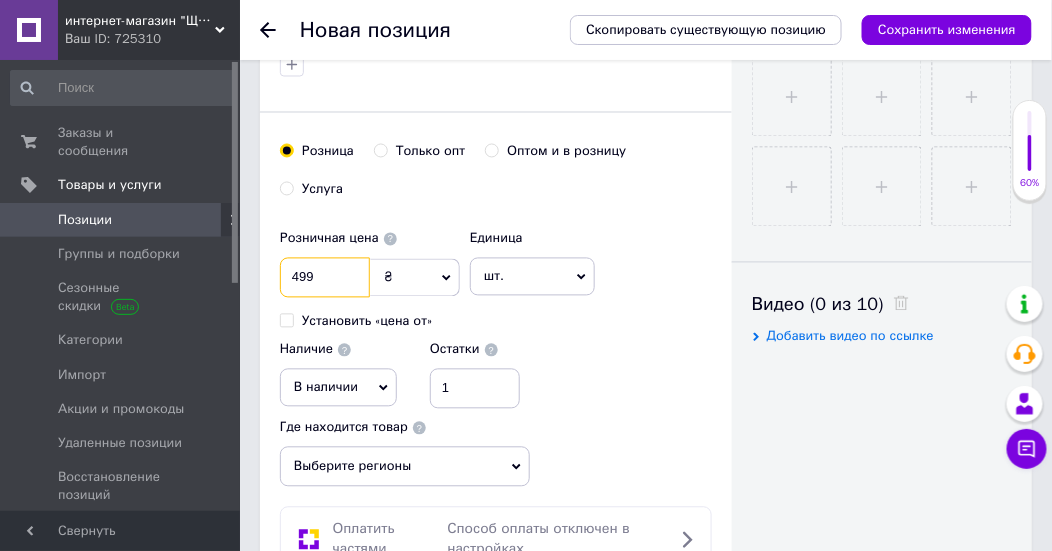 type on "499" 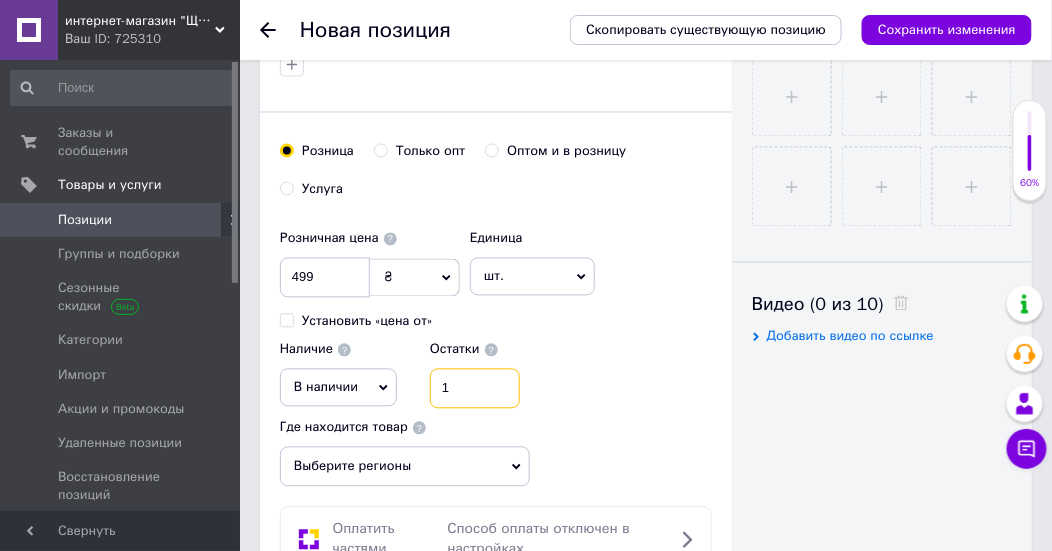 click on "1" at bounding box center (475, 389) 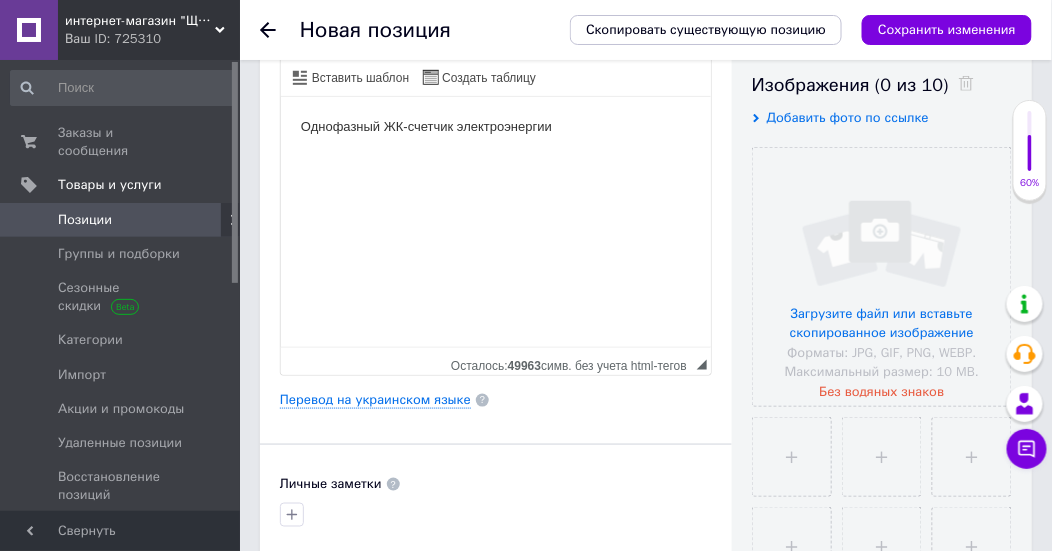 scroll, scrollTop: 200, scrollLeft: 0, axis: vertical 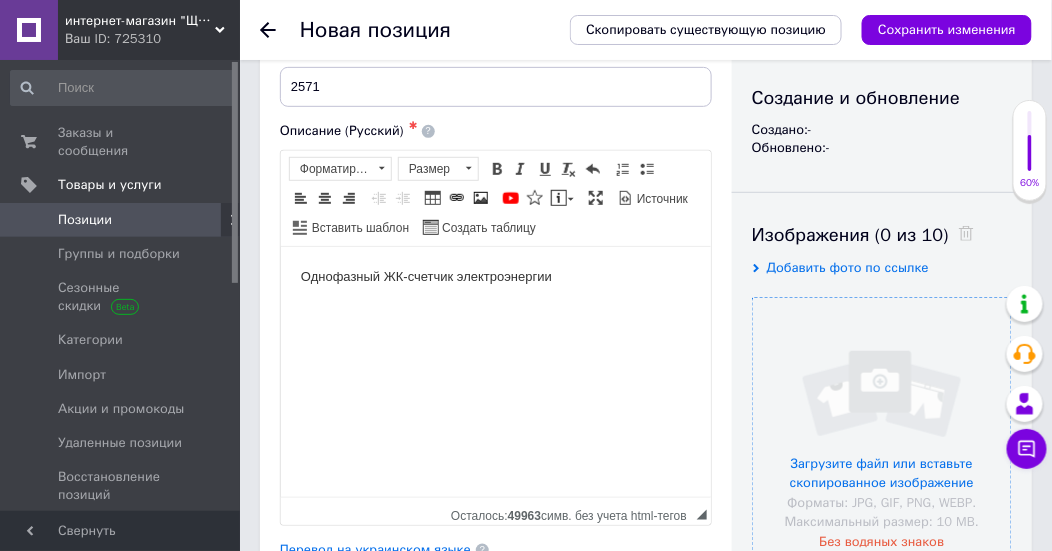 type on "3" 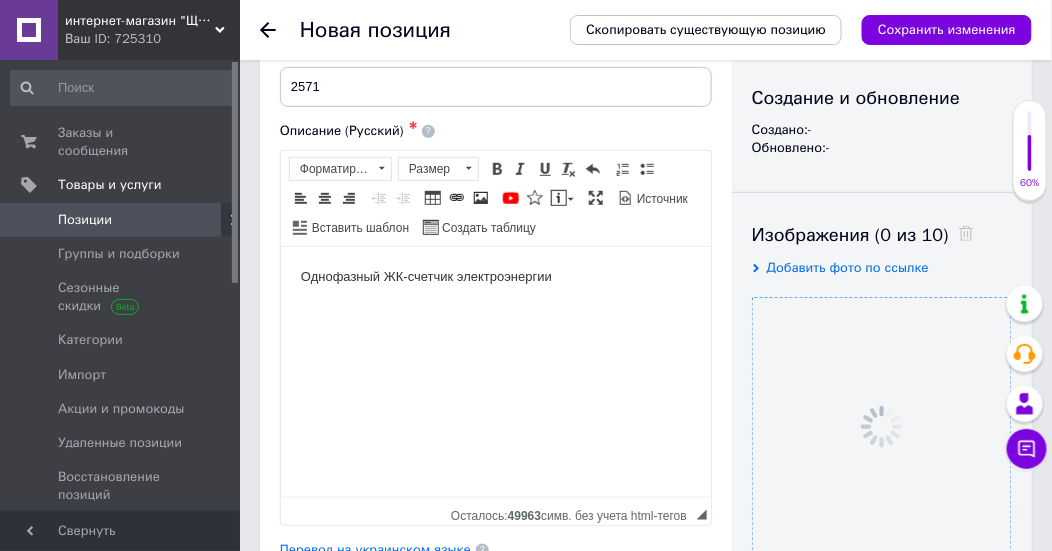 scroll, scrollTop: 400, scrollLeft: 0, axis: vertical 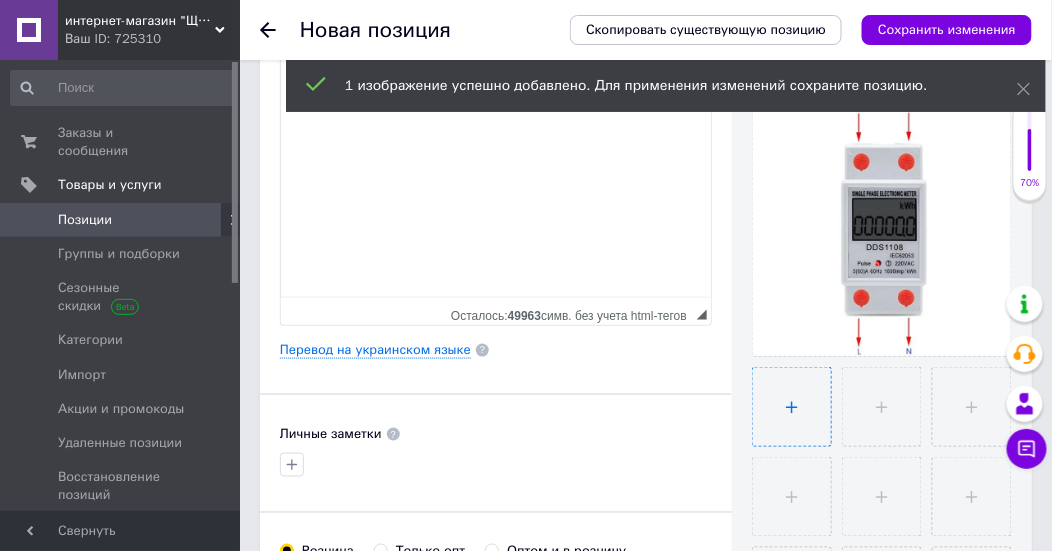 click at bounding box center (792, 407) 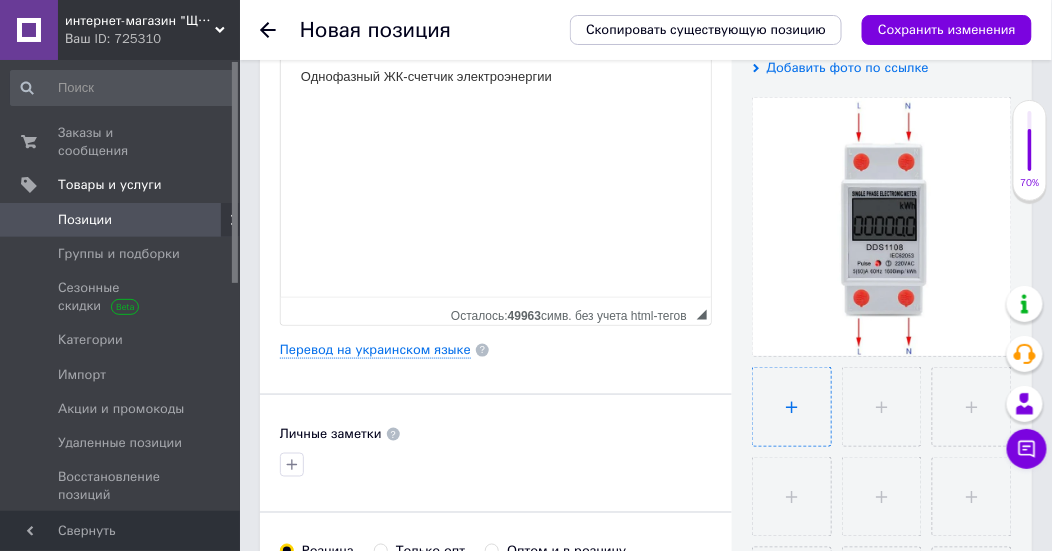 type on "C:\fakepath\0000.webp" 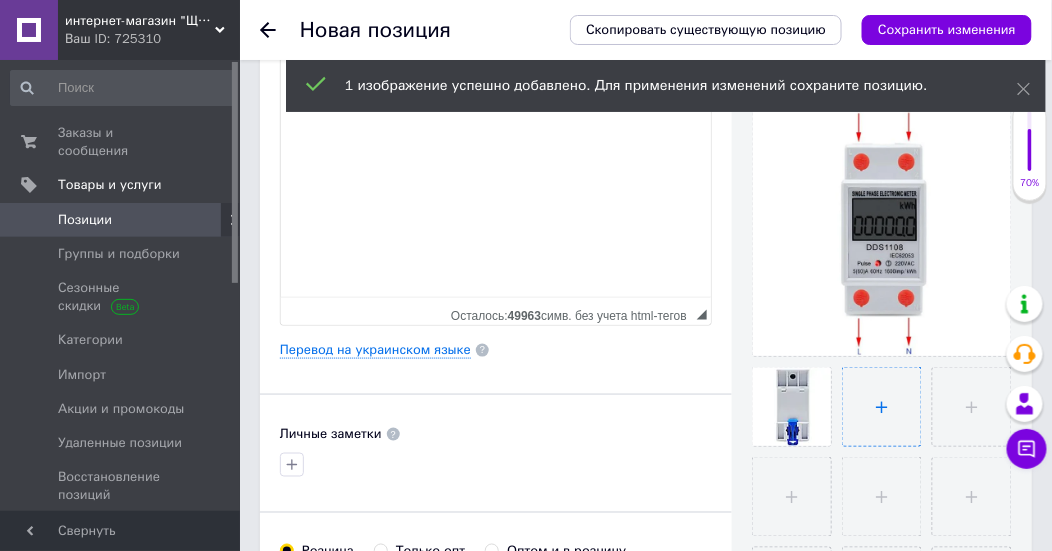 click at bounding box center (882, 407) 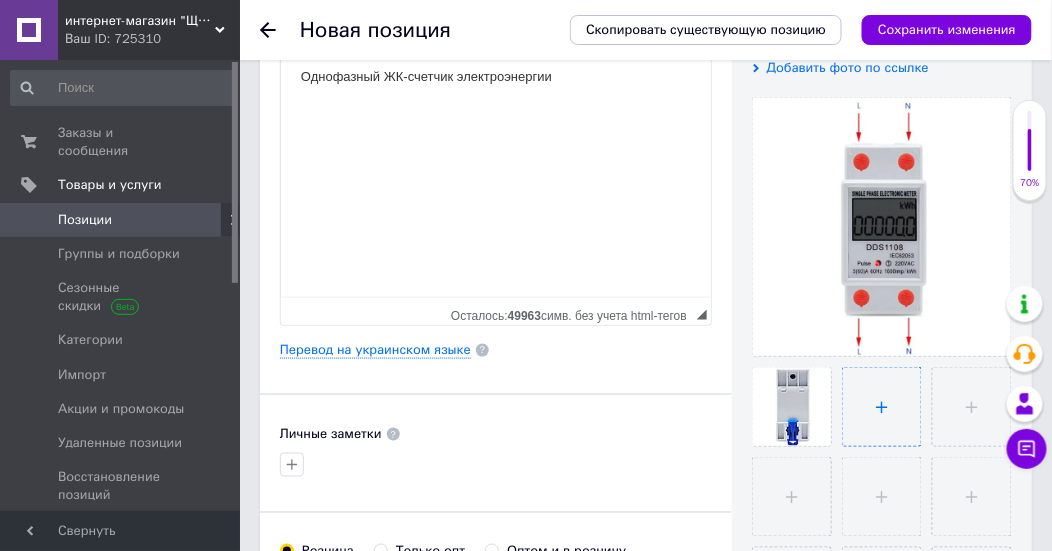 type on "C:\fakepath\000.webp" 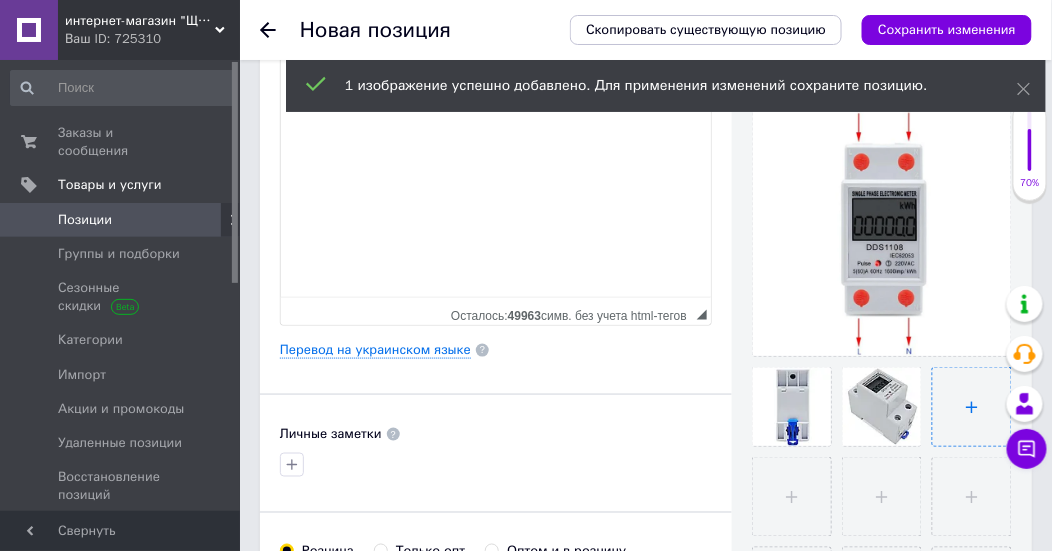click at bounding box center [972, 407] 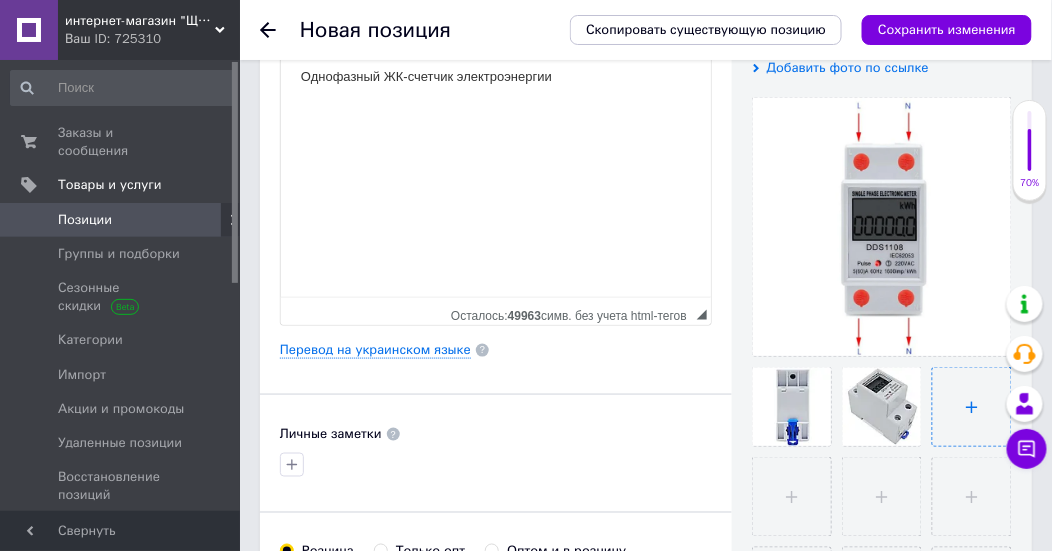 type on "C:\fakepath\00.webp" 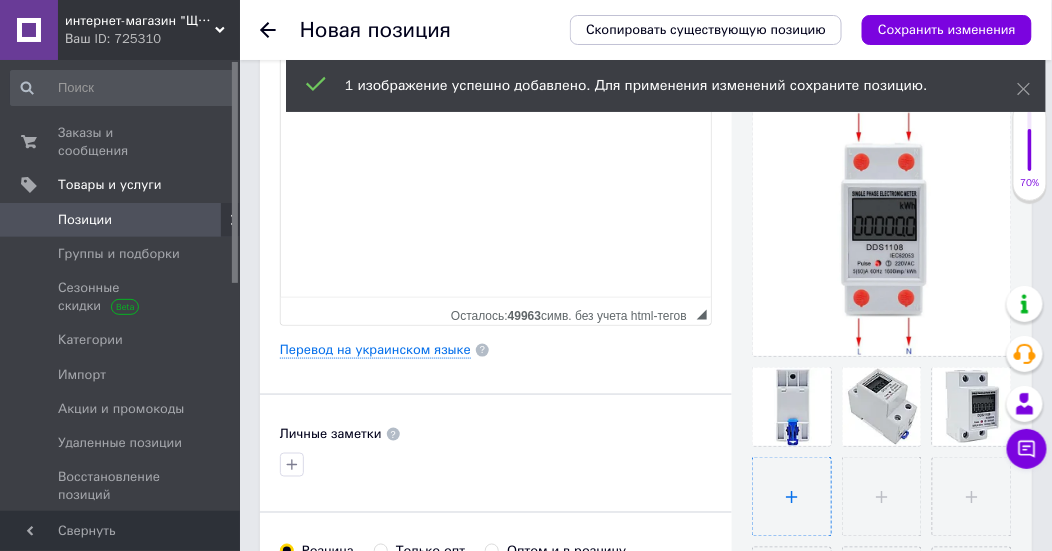 click at bounding box center [792, 497] 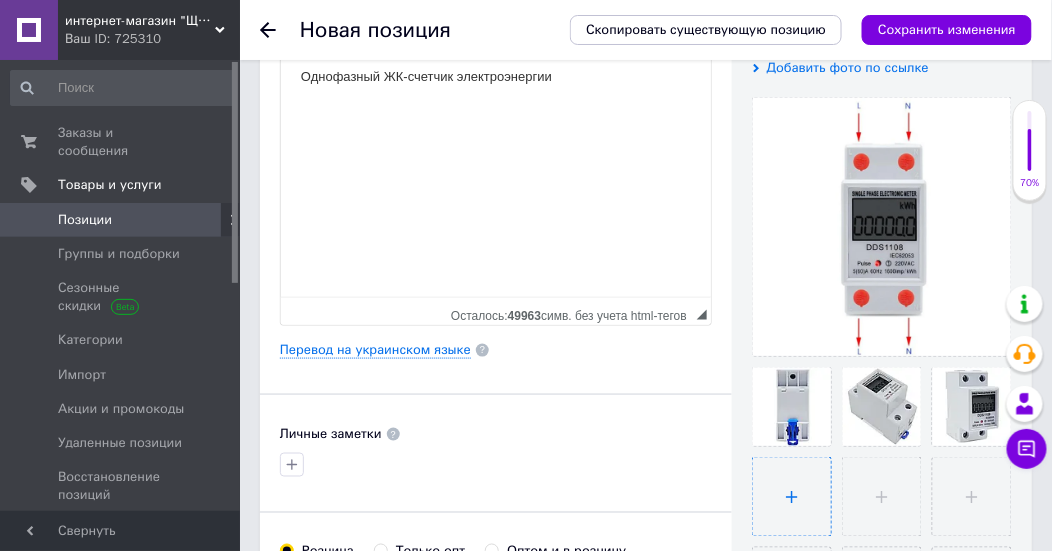 type on "C:\fakepath\0.webp" 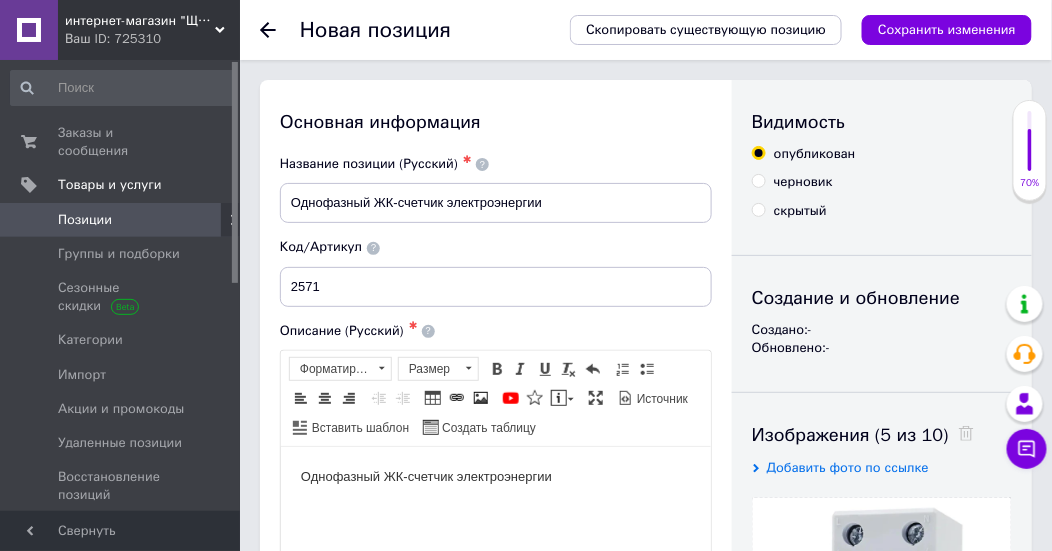 scroll, scrollTop: 200, scrollLeft: 0, axis: vertical 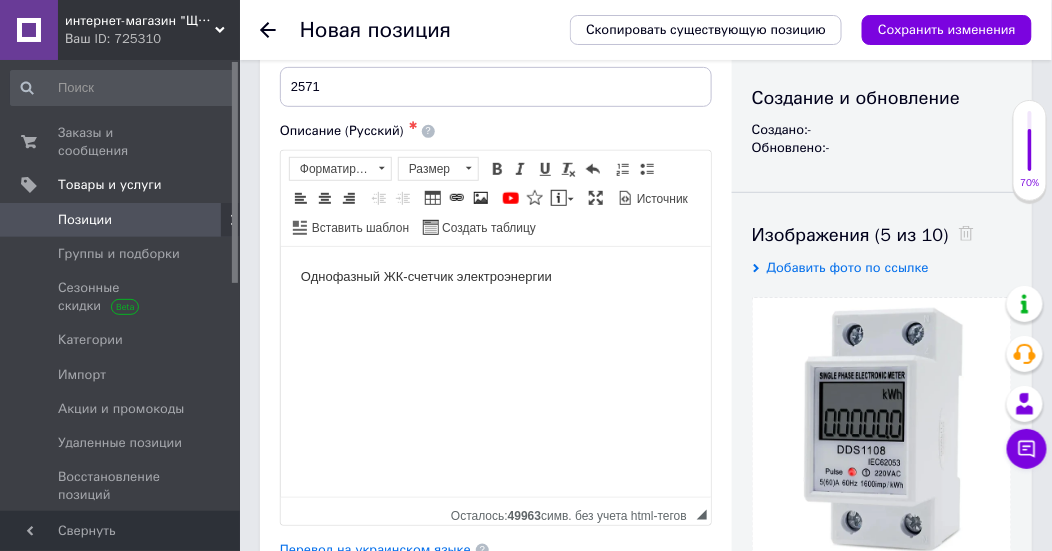 click on "Однофазный ЖК-счетчик электроэнергии" at bounding box center [495, 276] 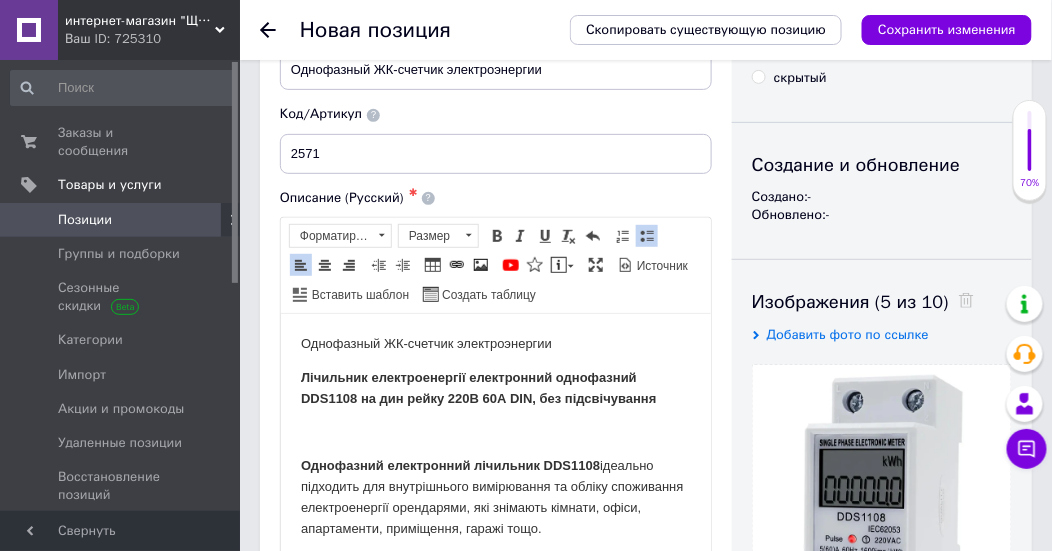 scroll, scrollTop: 100, scrollLeft: 0, axis: vertical 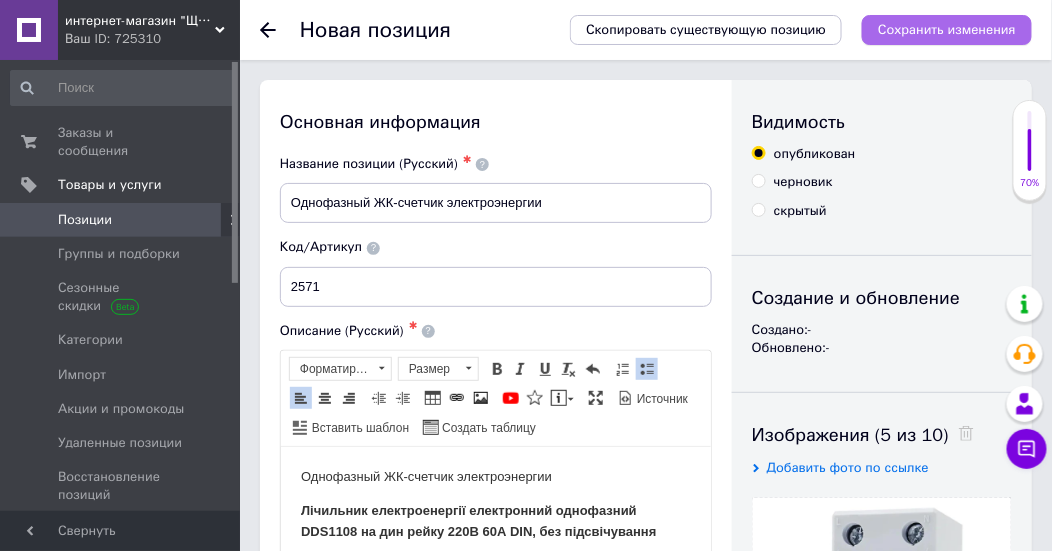 click on "Сохранить изменения" at bounding box center [947, 29] 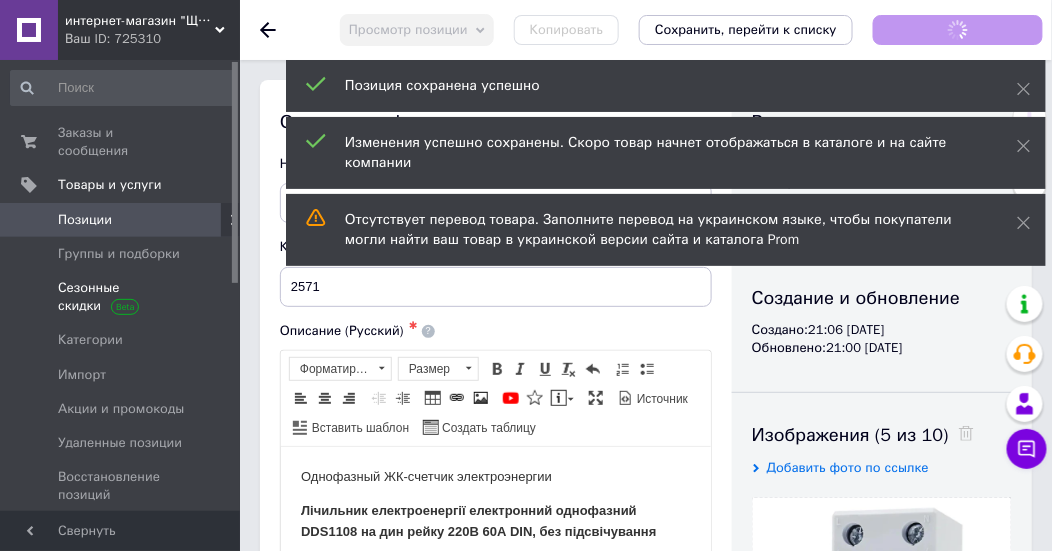 scroll, scrollTop: 0, scrollLeft: 0, axis: both 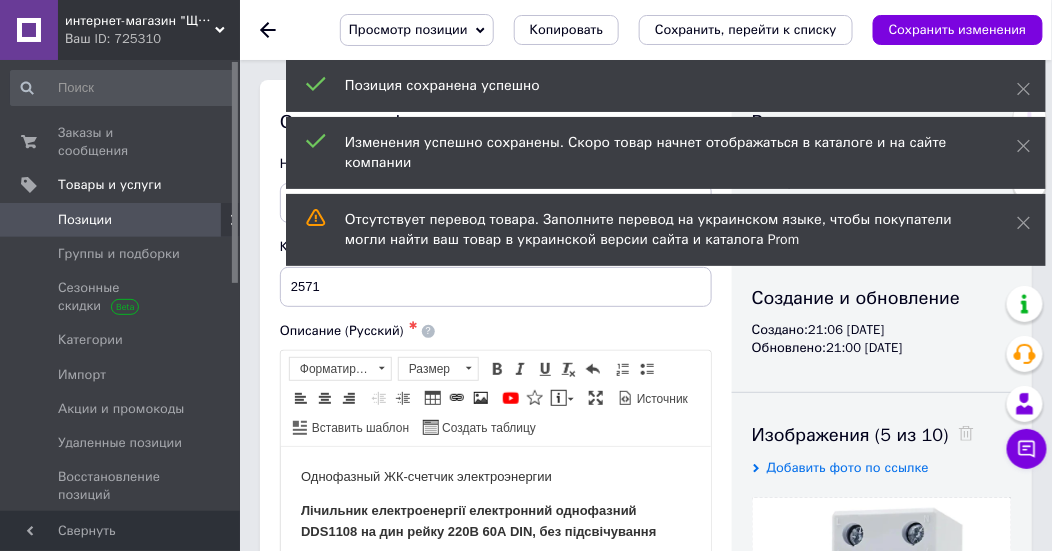 click on "Позиции" at bounding box center (85, 220) 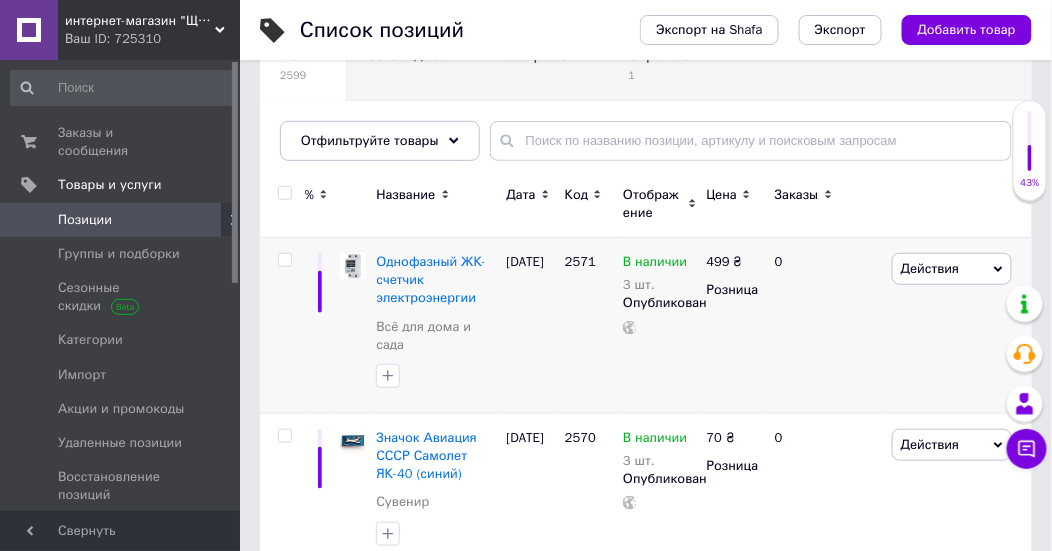 scroll, scrollTop: 200, scrollLeft: 0, axis: vertical 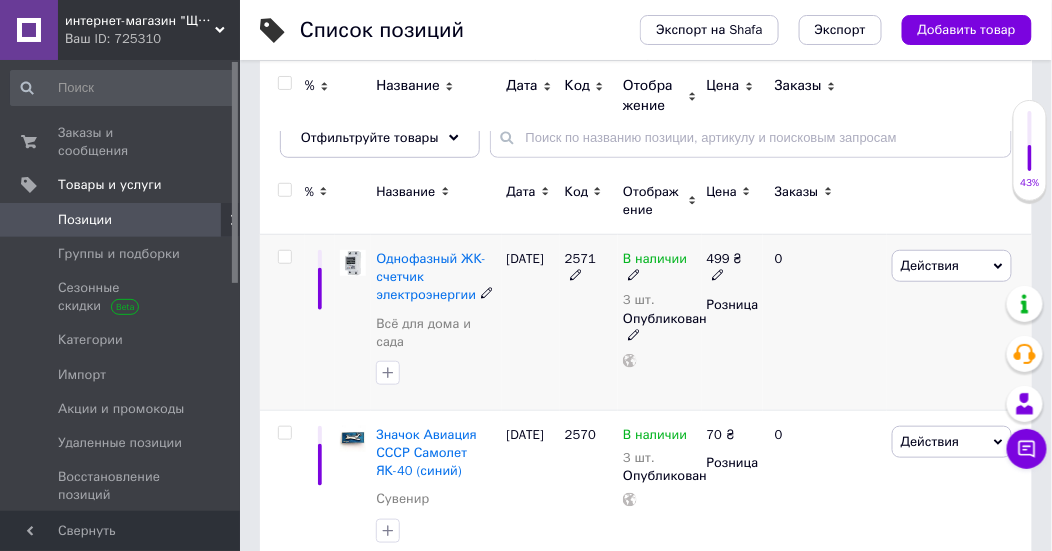 click on "Действия" at bounding box center (930, 265) 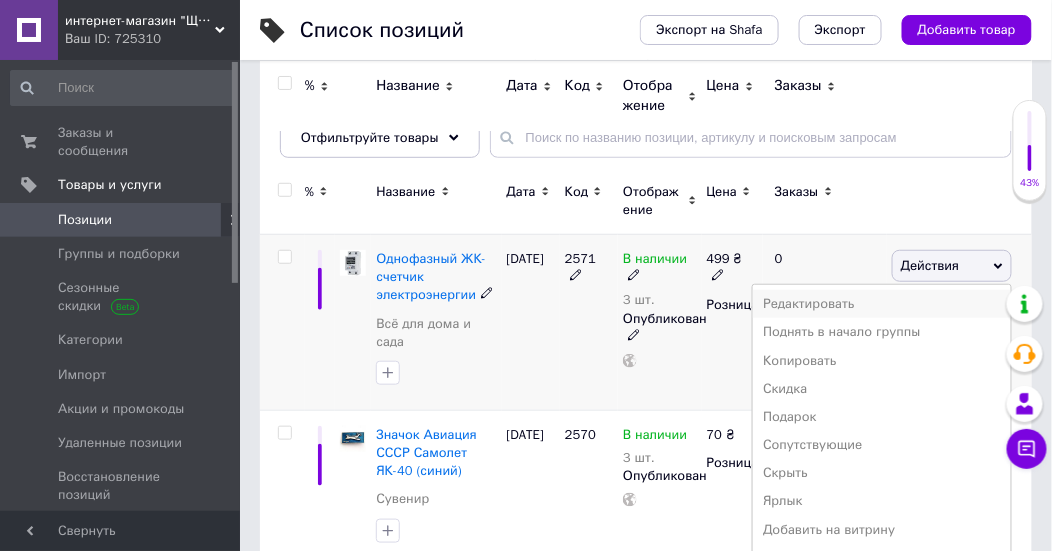 click on "Редактировать" at bounding box center (882, 304) 